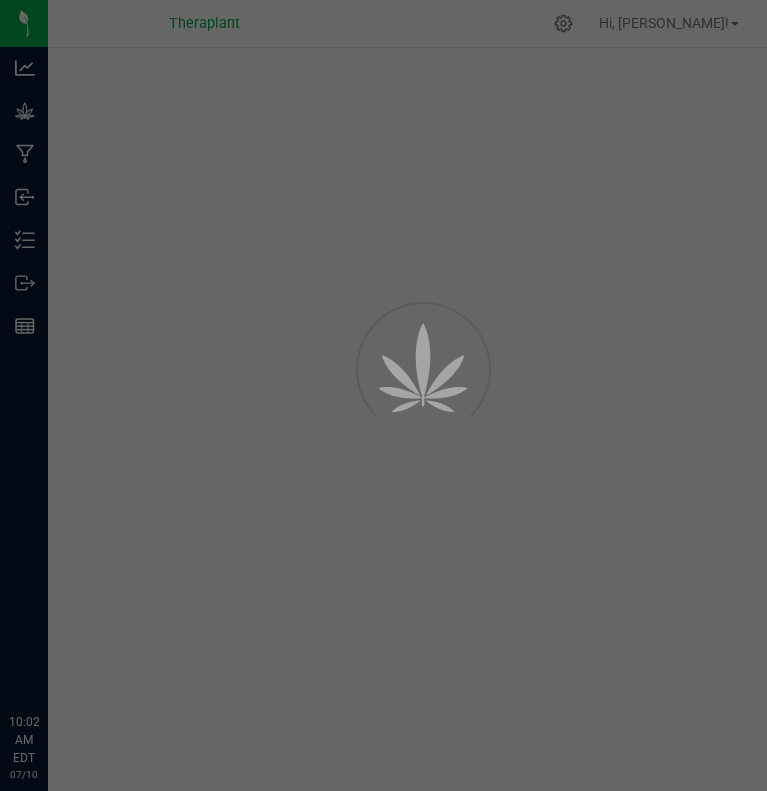 scroll, scrollTop: 0, scrollLeft: 0, axis: both 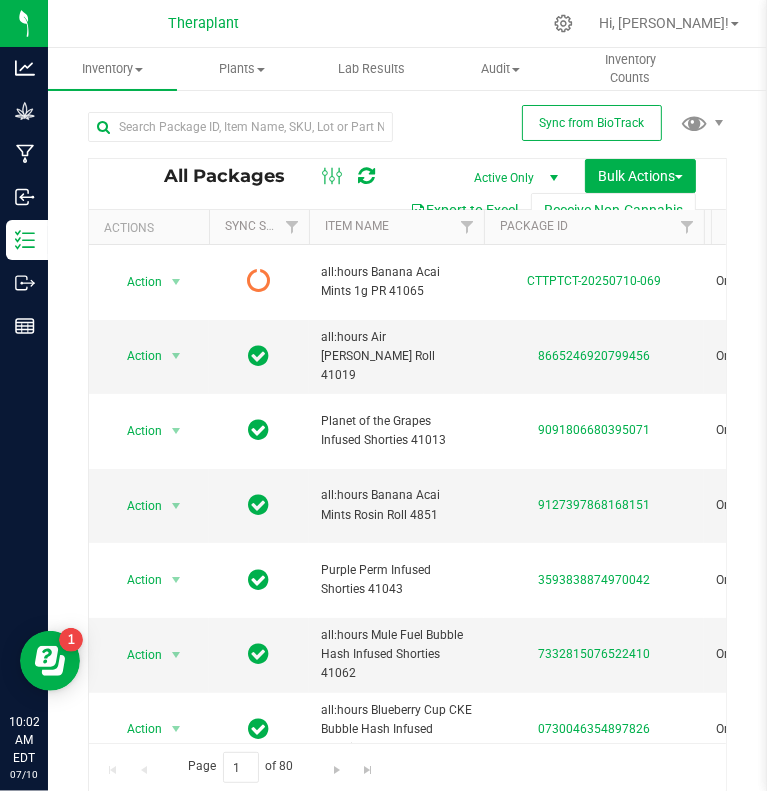 type on "[DATE]" 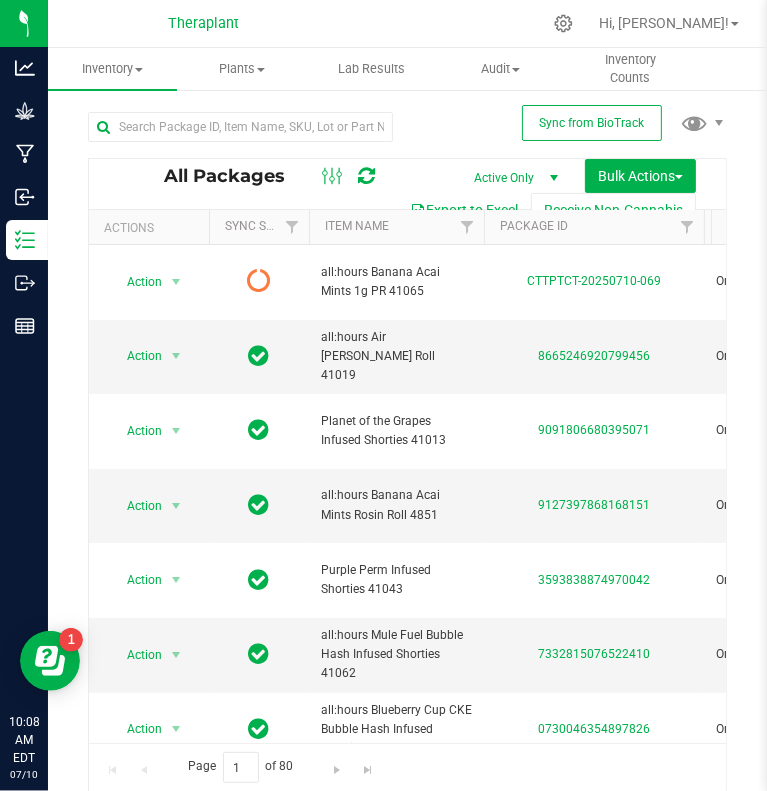 scroll, scrollTop: 0, scrollLeft: 324, axis: horizontal 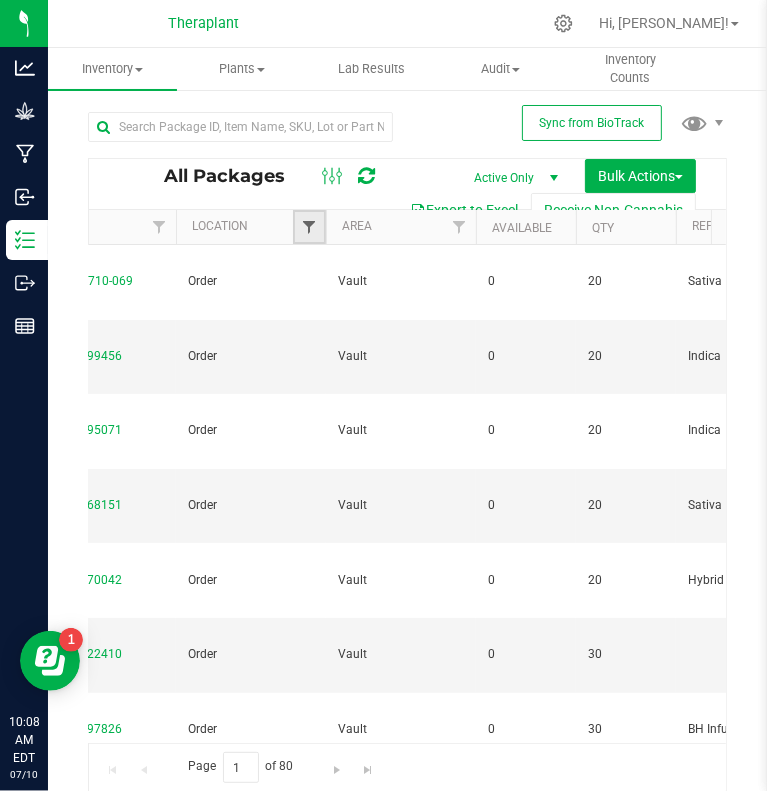 click at bounding box center (309, 227) 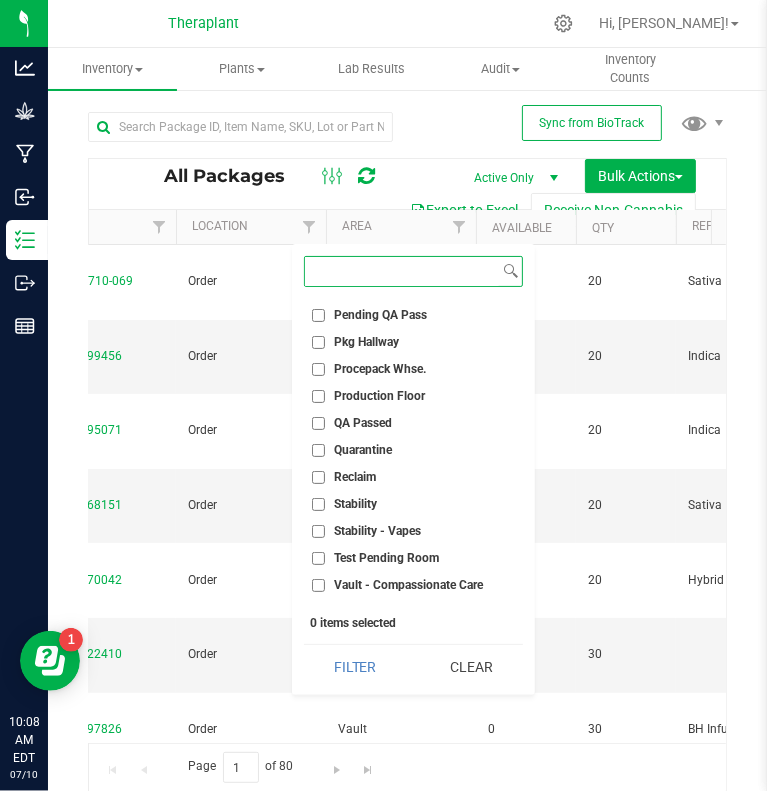 scroll, scrollTop: 592, scrollLeft: 0, axis: vertical 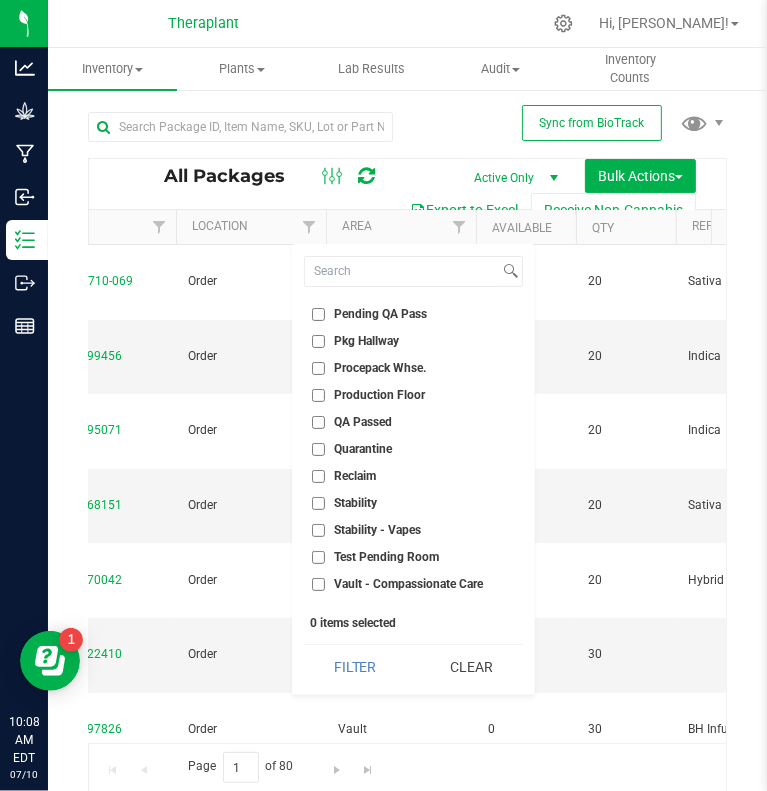 click on "QA Passed" at bounding box center [413, 422] 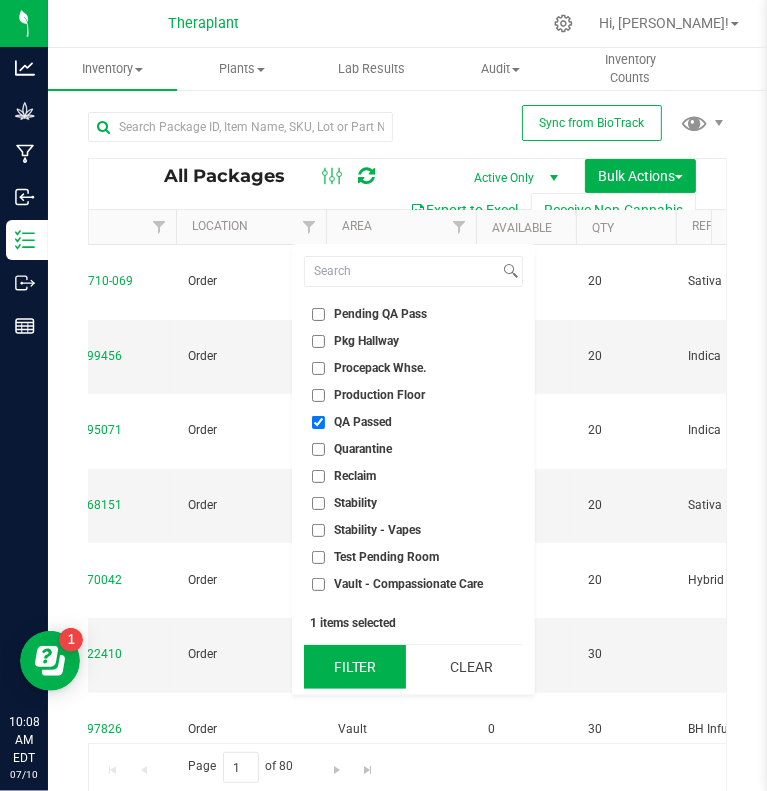 click on "Filter" at bounding box center [355, 667] 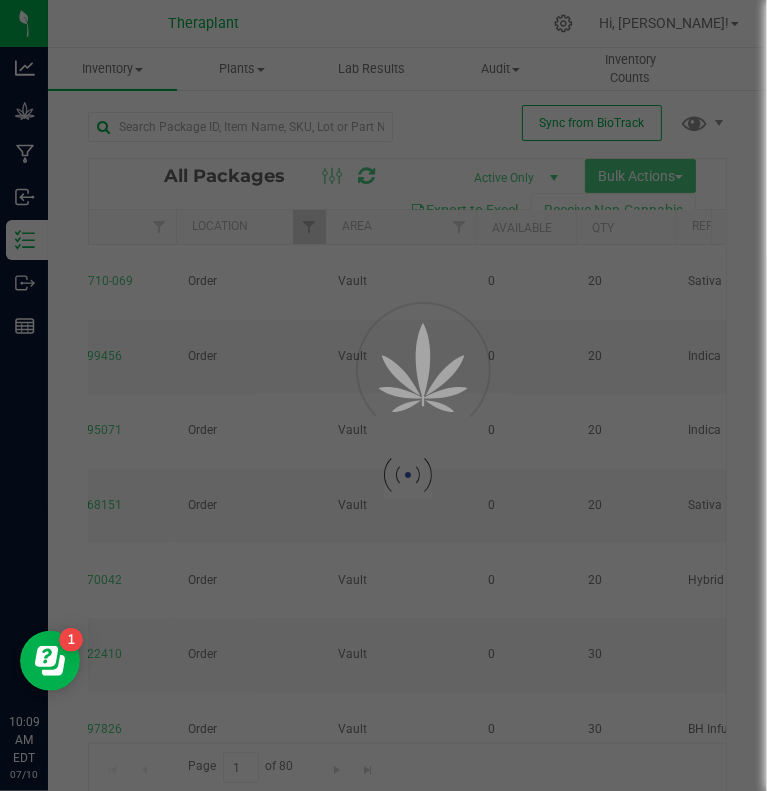 type on "[DATE]" 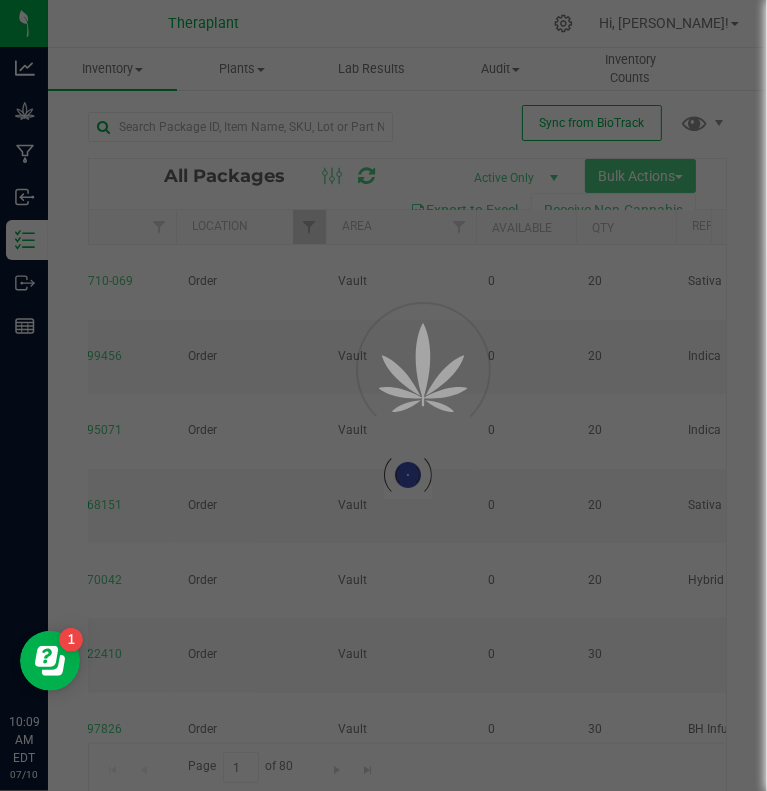 type on "[DATE]" 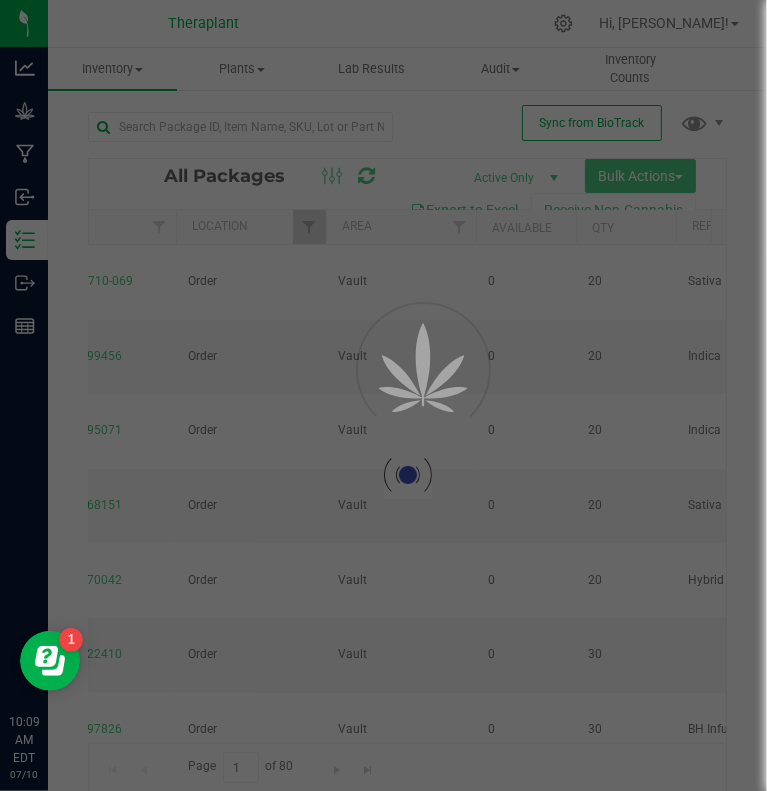 type on "[DATE]" 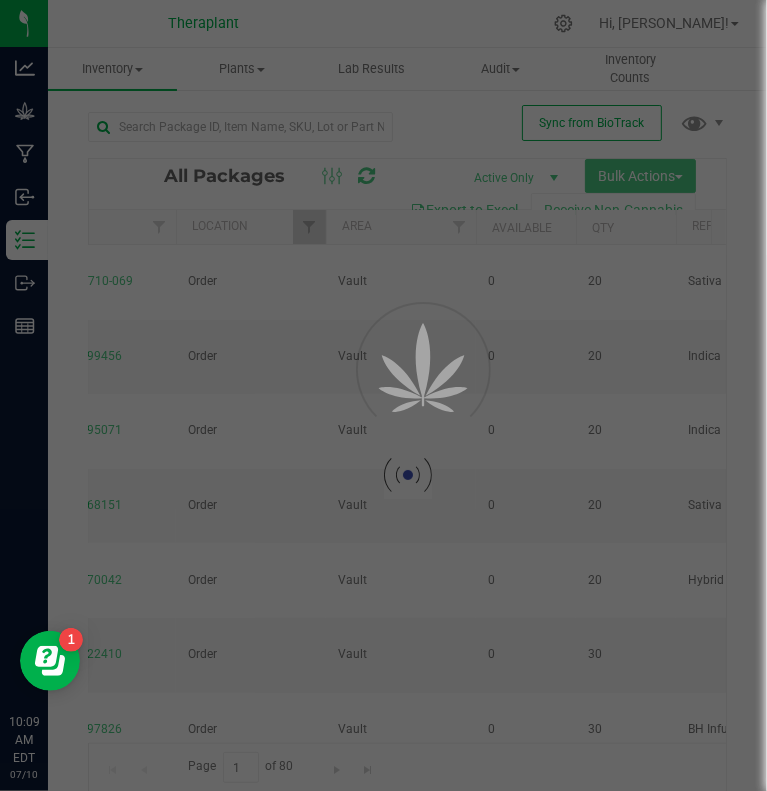 type on "[DATE]" 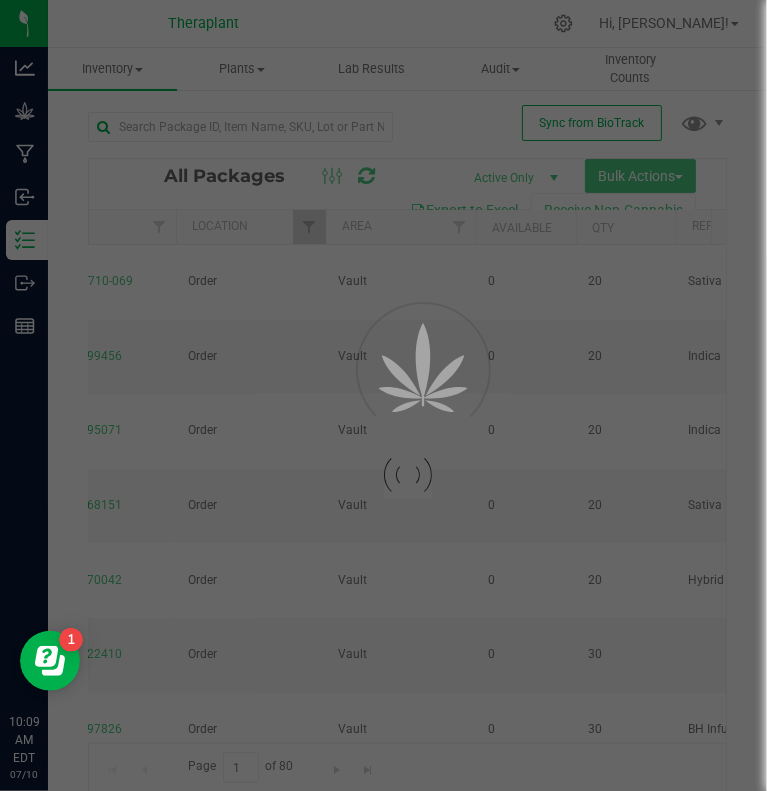 type on "[DATE]" 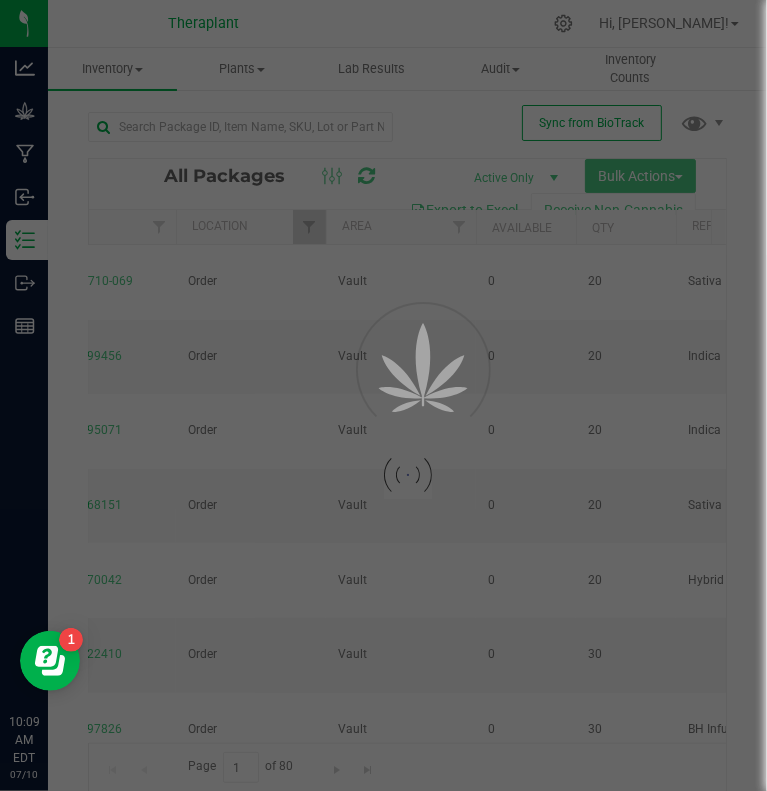 type on "[DATE]" 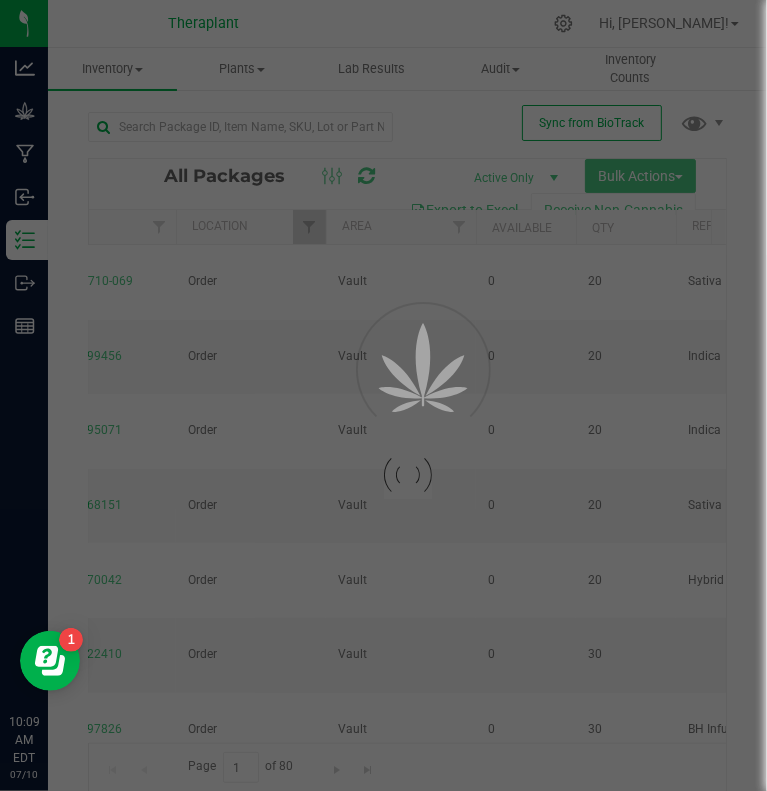 type on "[DATE]" 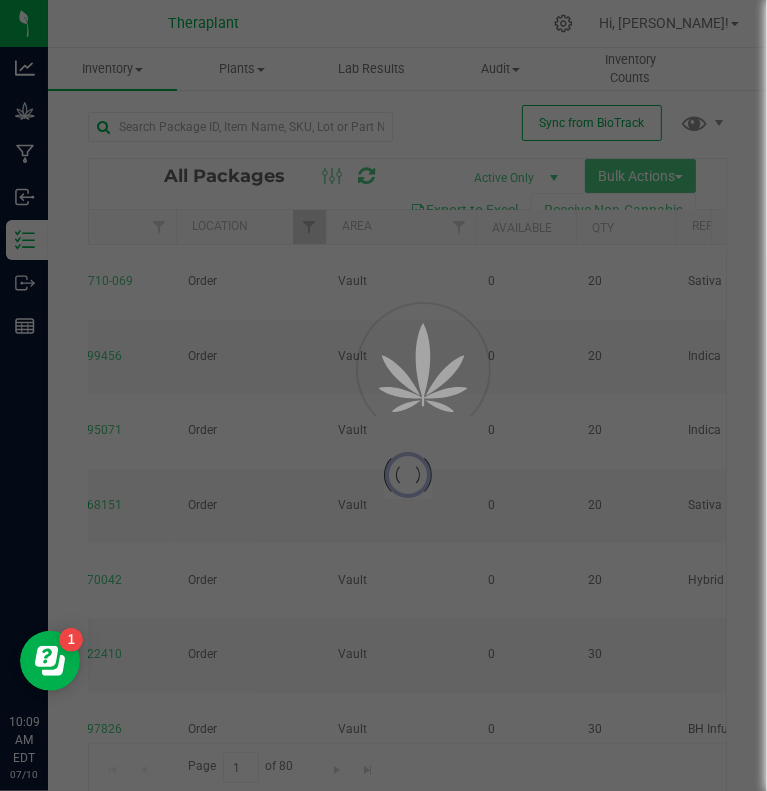 type on "[DATE]" 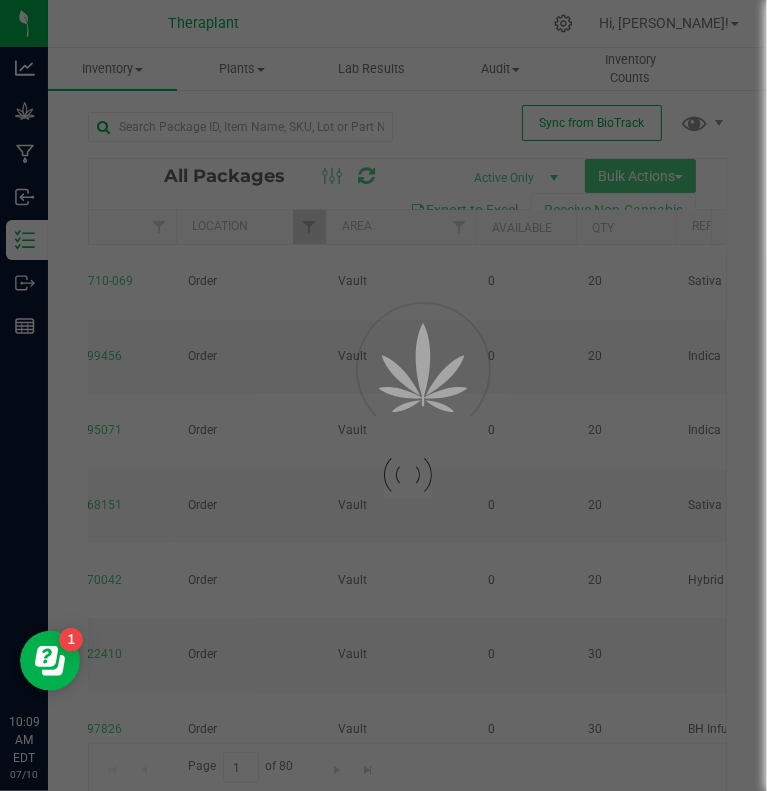 type on "[DATE]" 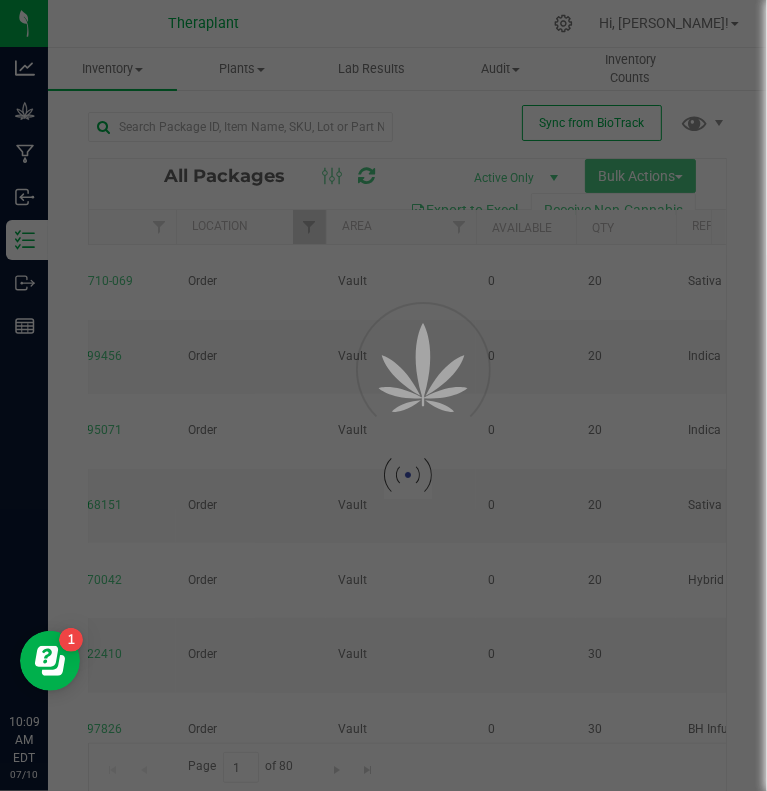 type on "[DATE]" 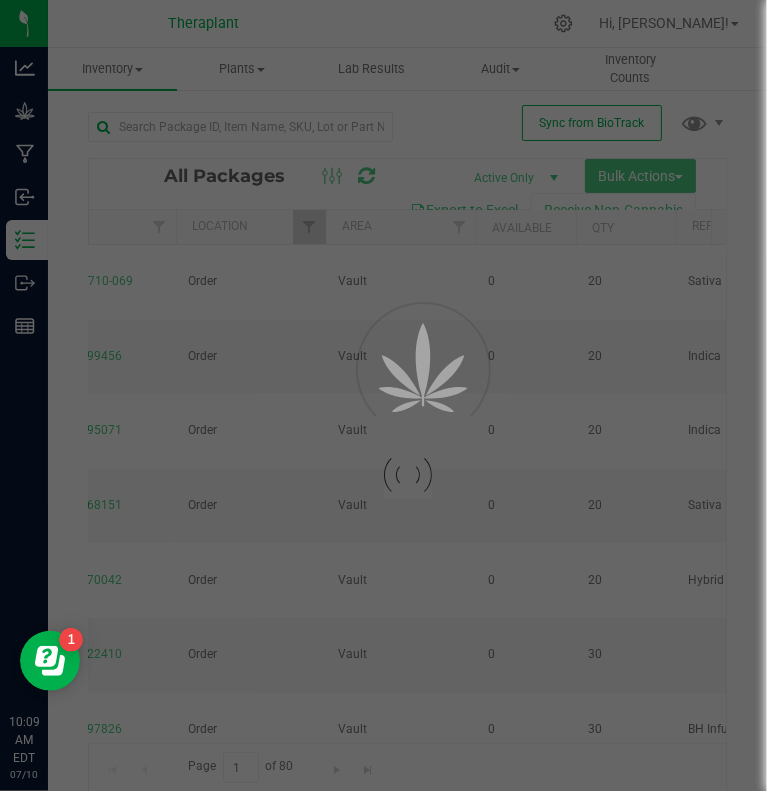 type on "[DATE]" 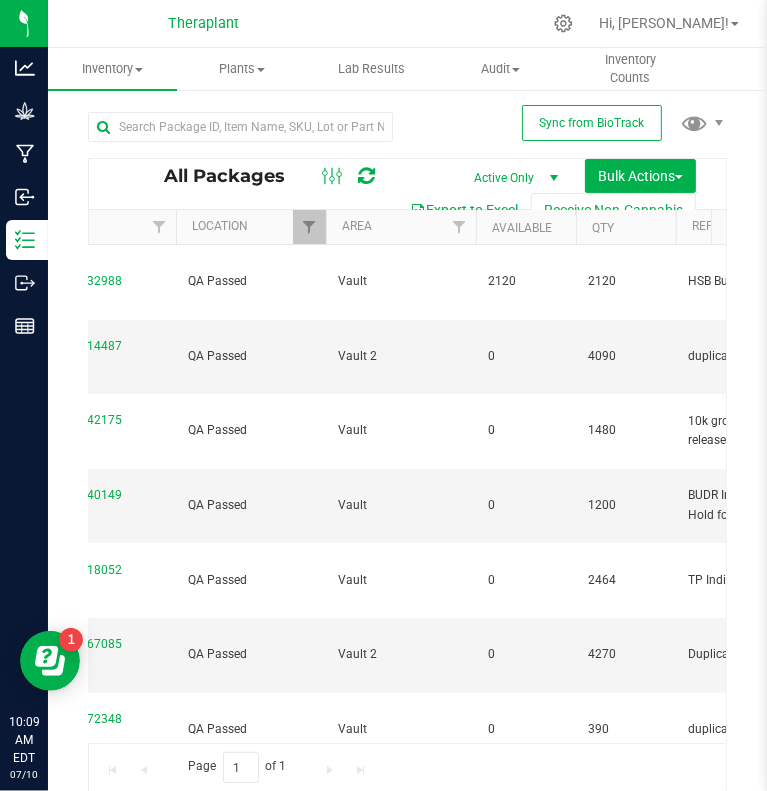 type on "[DATE]" 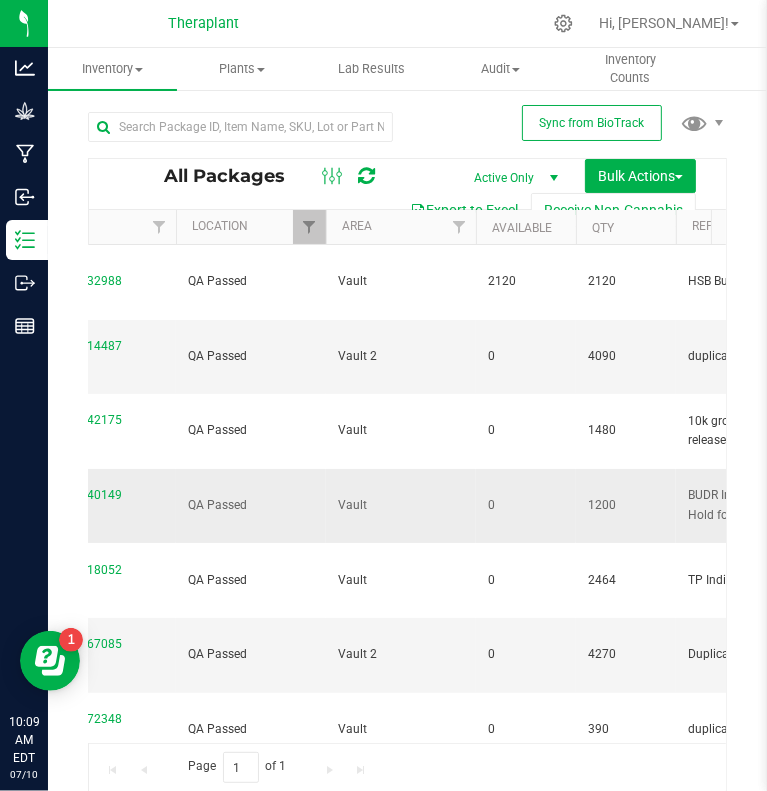 scroll, scrollTop: 0, scrollLeft: 0, axis: both 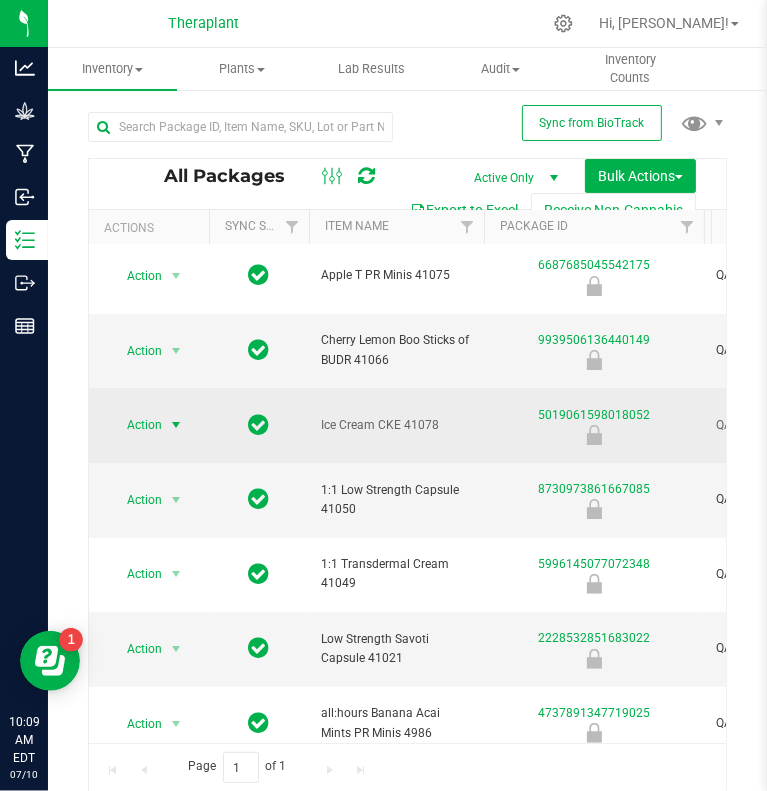 click at bounding box center [176, 425] 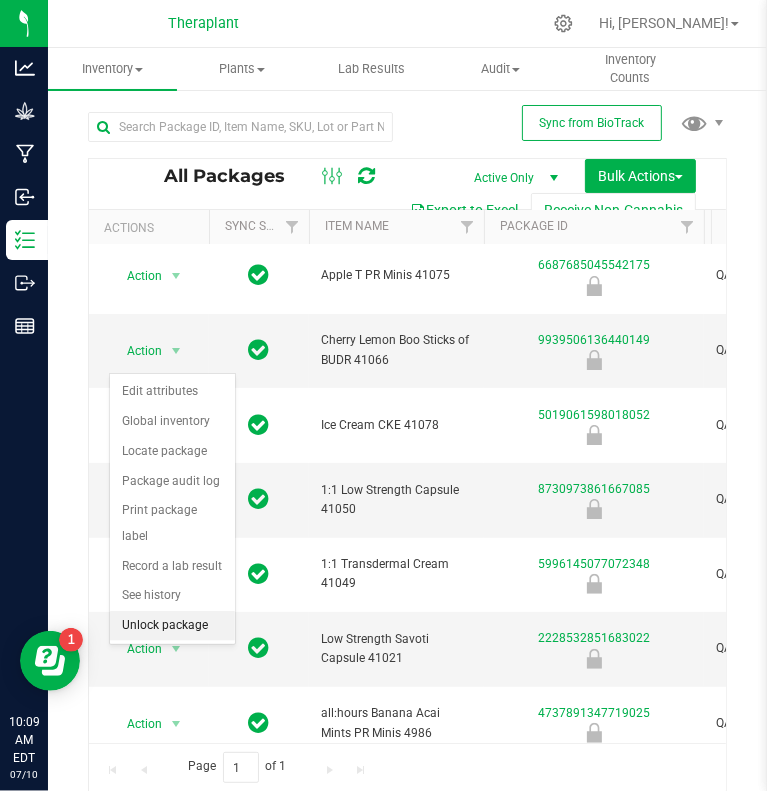 click on "Unlock package" at bounding box center [172, 626] 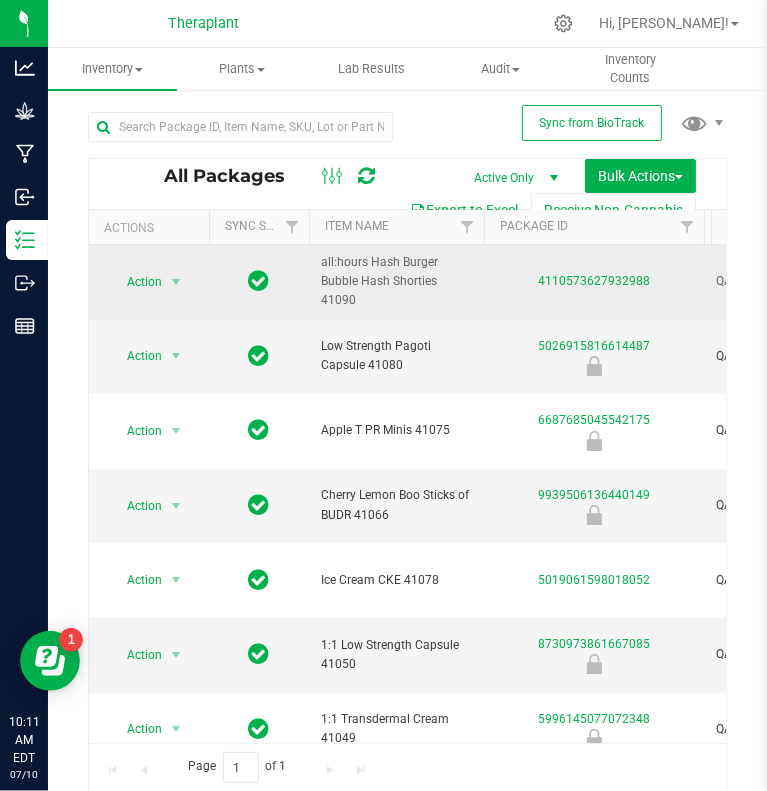 scroll, scrollTop: 30, scrollLeft: 176, axis: both 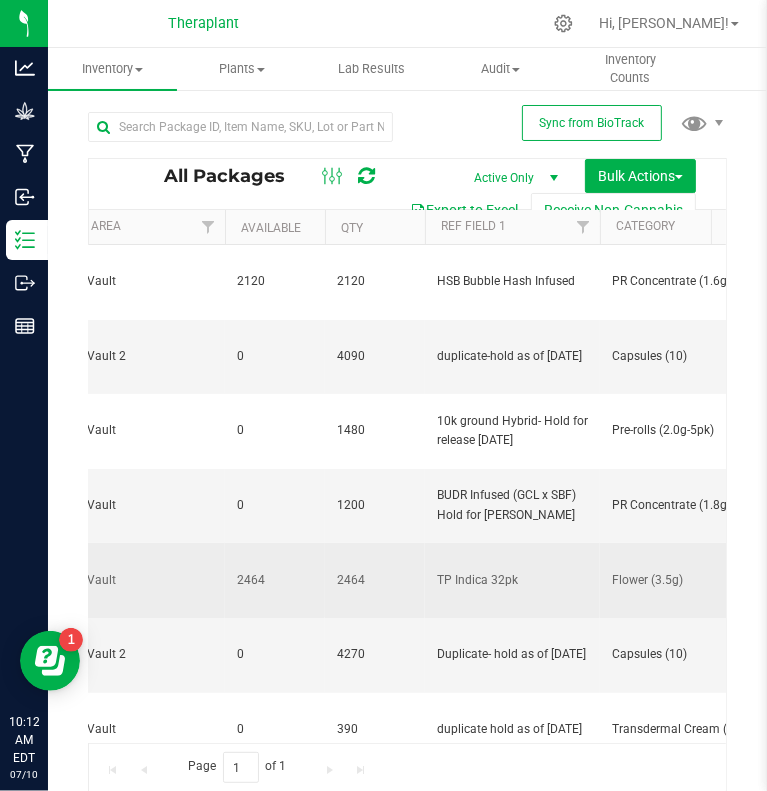 click on "Flower (3.5g)" at bounding box center (687, 580) 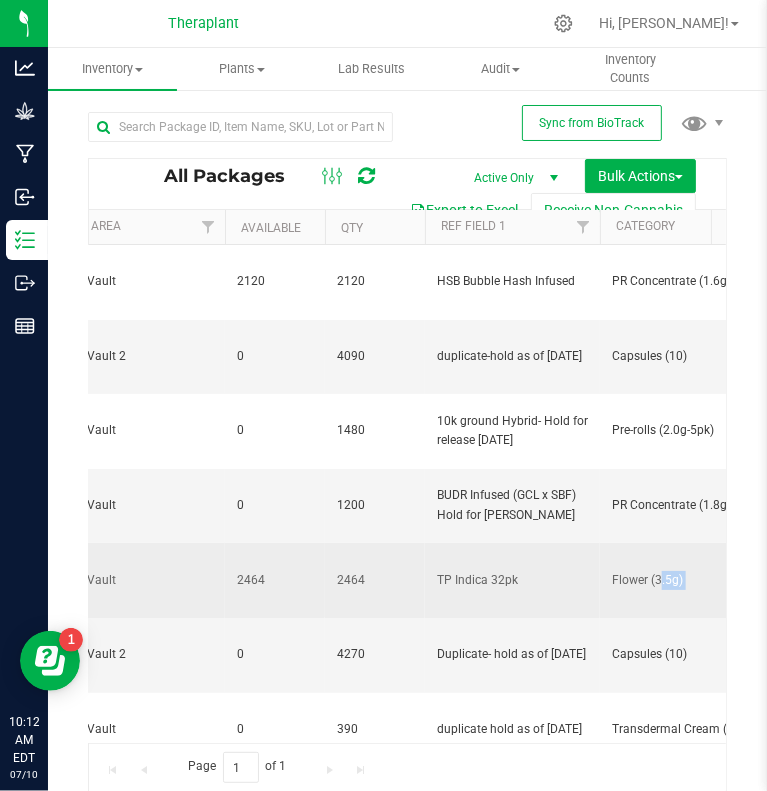 click on "Flower (3.5g)" at bounding box center [687, 580] 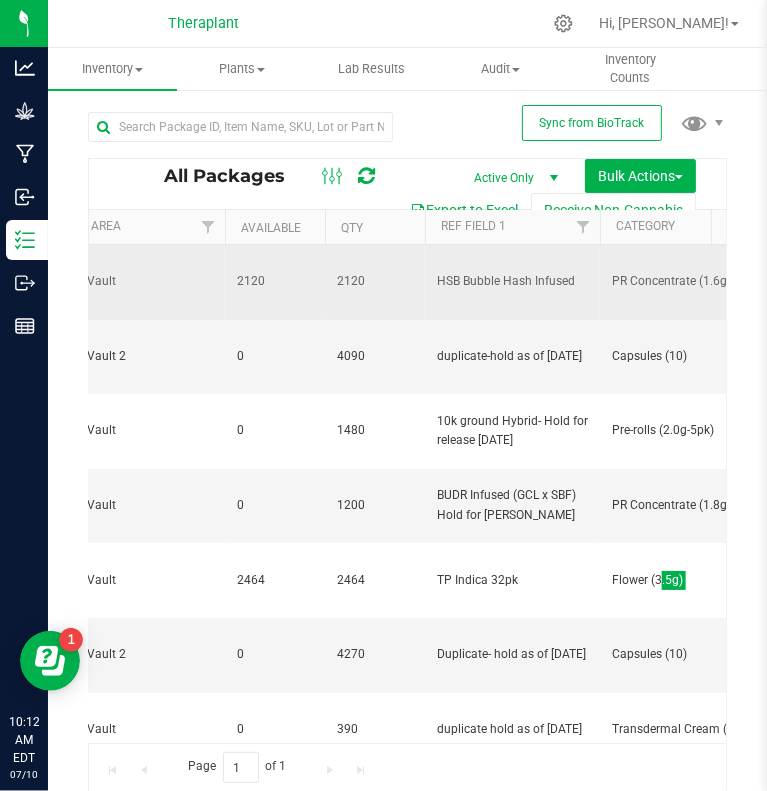 scroll, scrollTop: 0, scrollLeft: 528, axis: horizontal 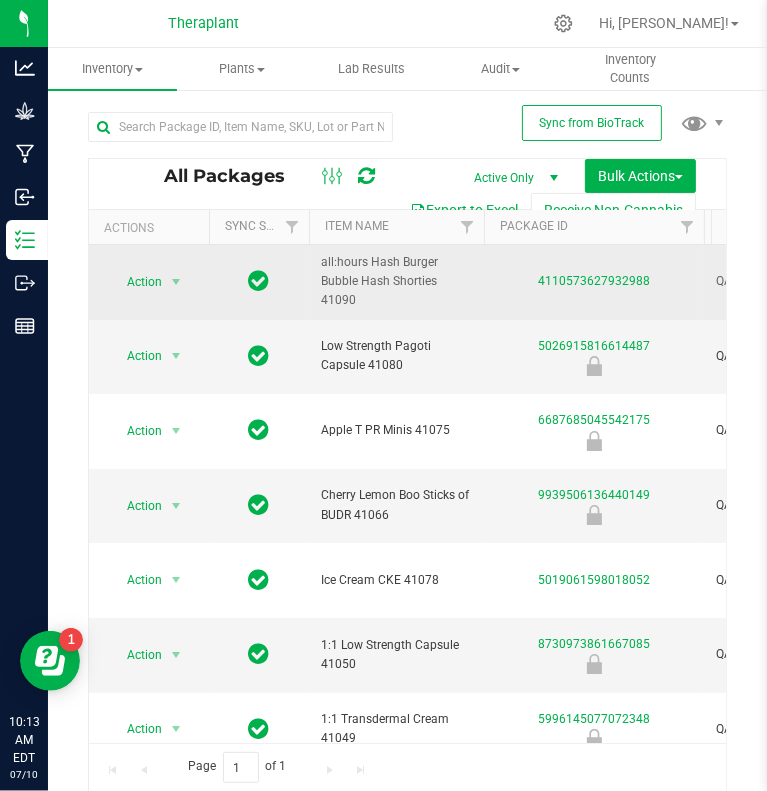 click on "all:hours Hash Burger Bubble Hash Shorties 41090" at bounding box center [396, 282] 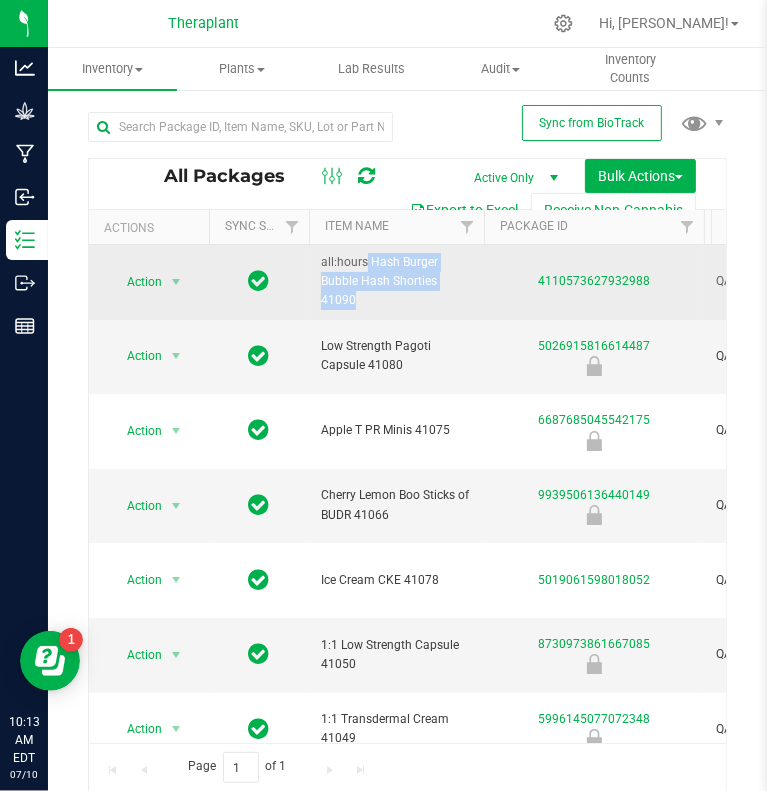 click on "all:hours Hash Burger Bubble Hash Shorties 41090" at bounding box center [396, 282] 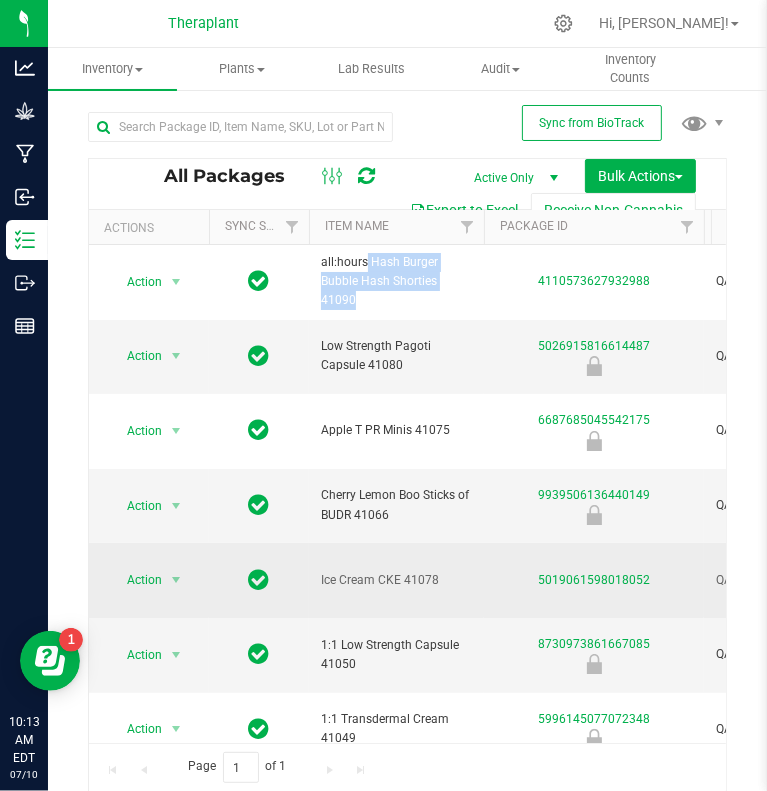 click on "Ice Cream CKE 41078" at bounding box center (396, 580) 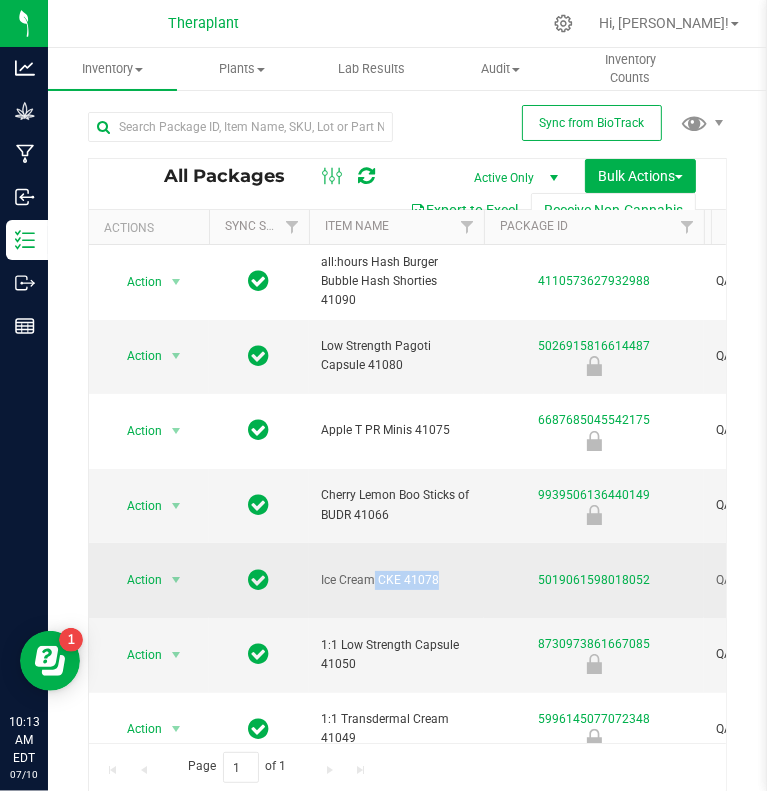 copy on "Ice Cream CKE 41078" 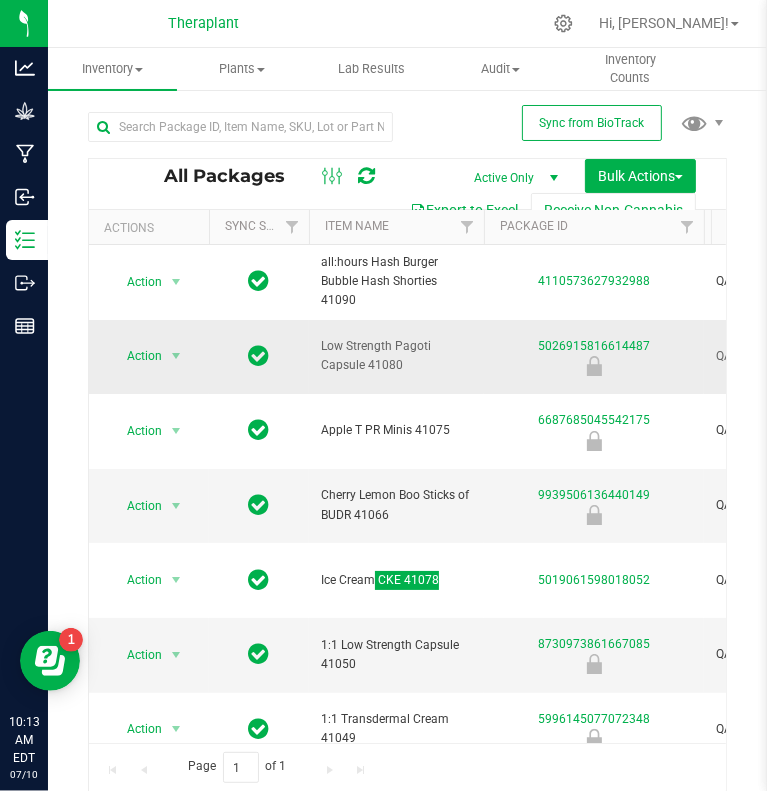 scroll, scrollTop: 0, scrollLeft: 230, axis: horizontal 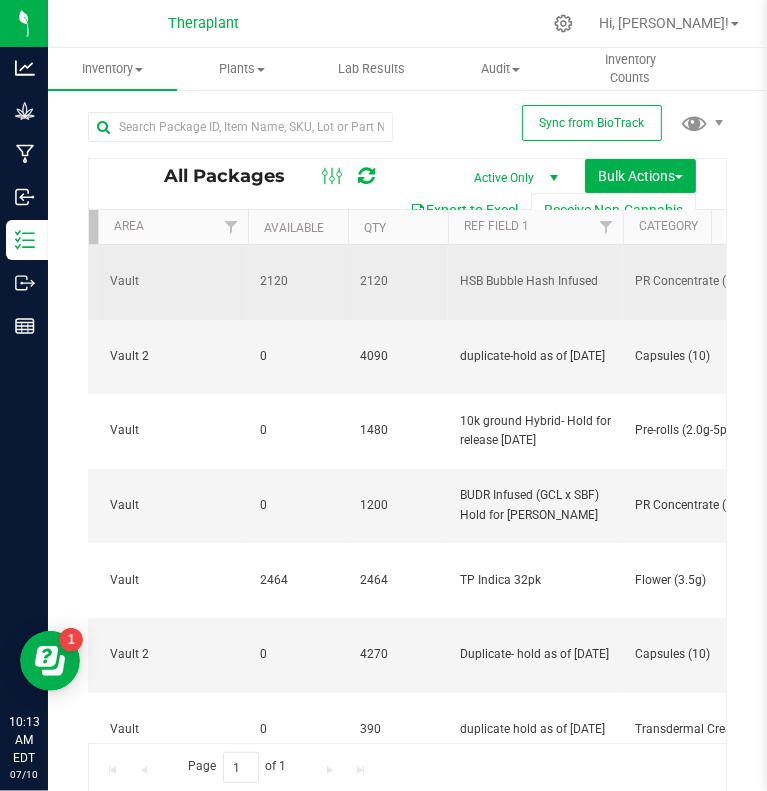 click on "2120" at bounding box center [398, 282] 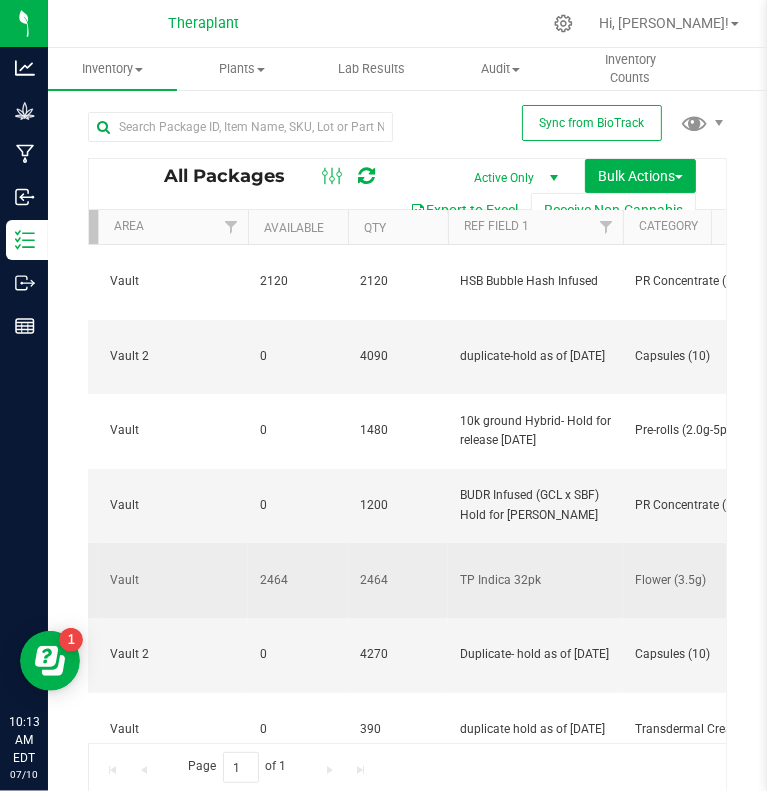 click on "2464" at bounding box center [398, 580] 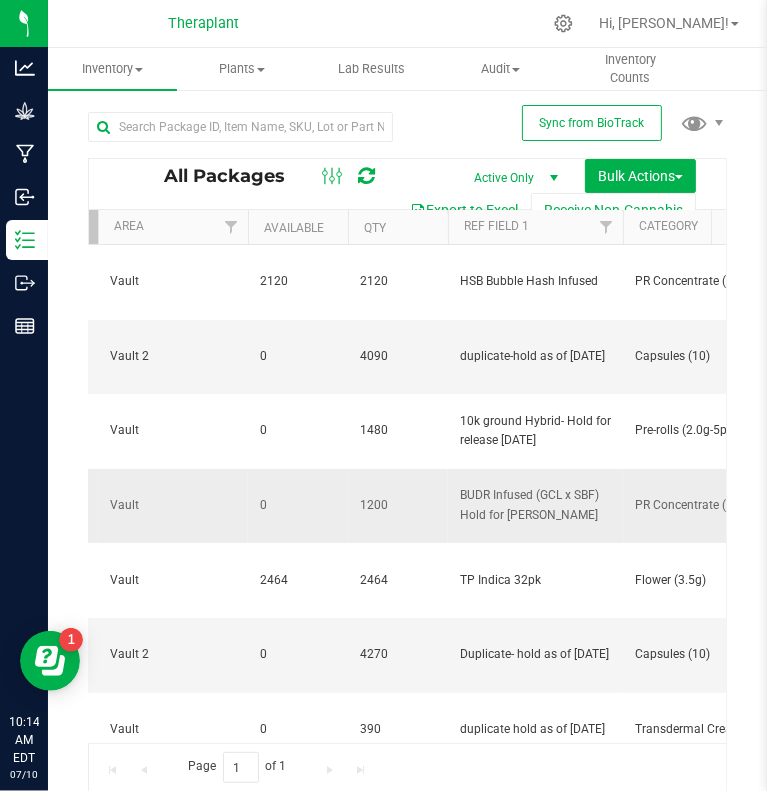 scroll, scrollTop: 0, scrollLeft: 664, axis: horizontal 